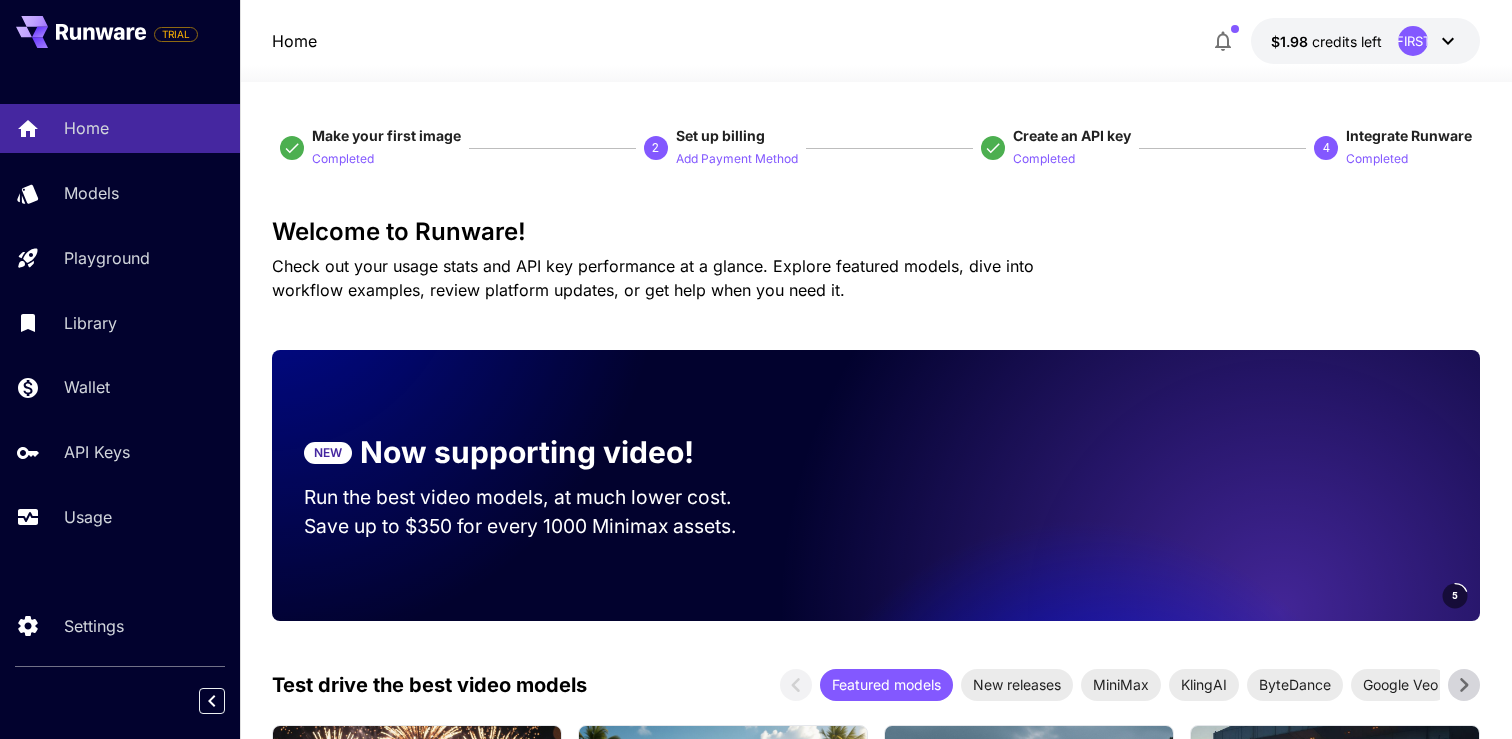 scroll, scrollTop: 0, scrollLeft: 0, axis: both 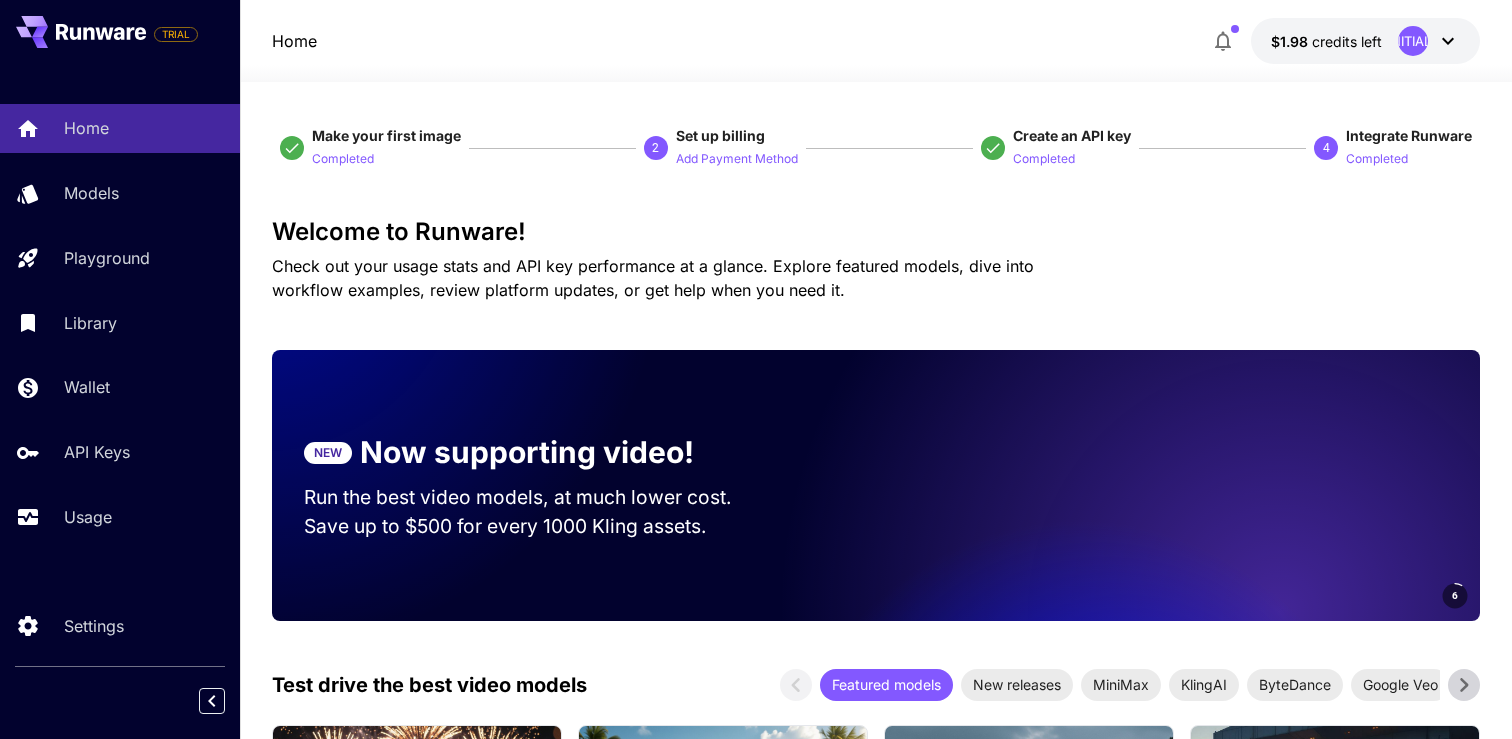 click at bounding box center [876, 70] 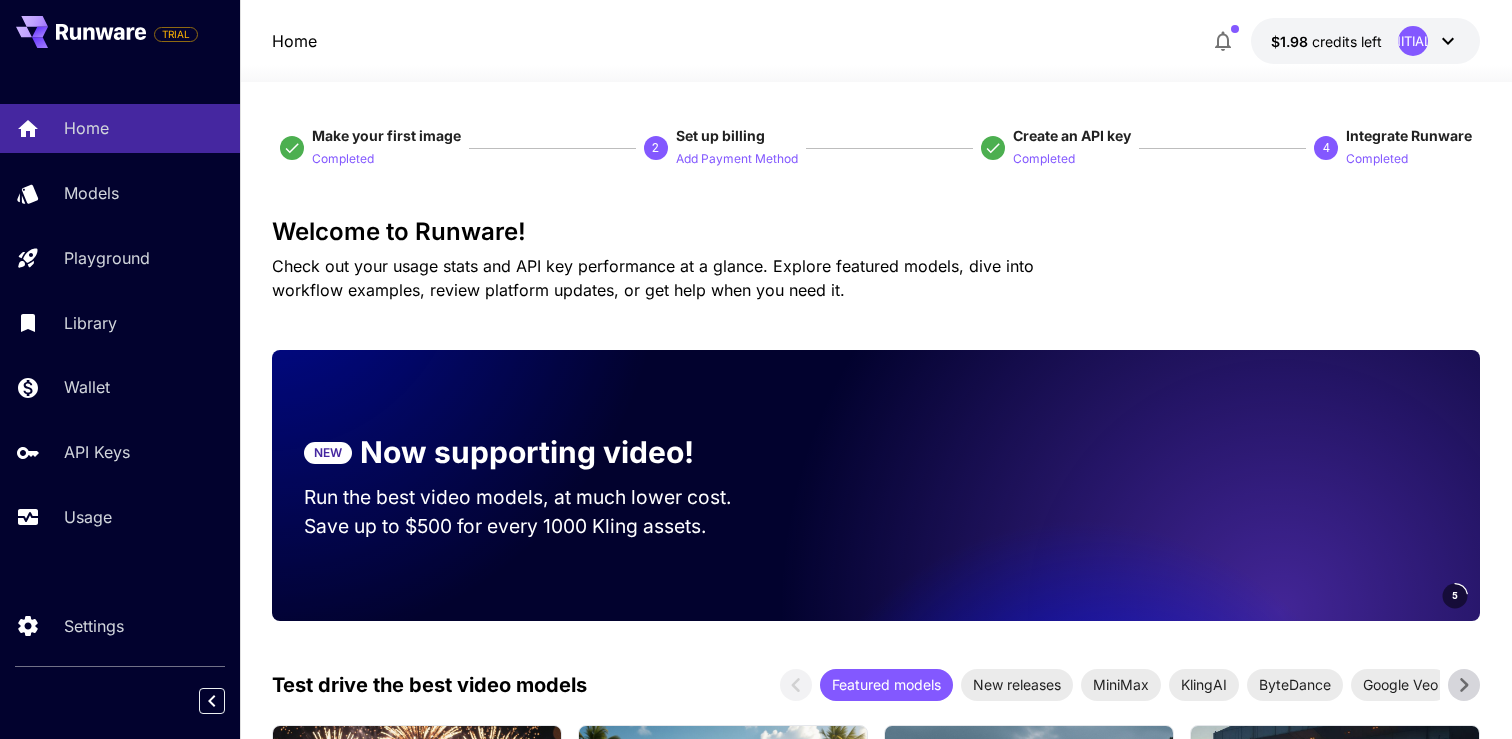 click on "$1.98    credits left  JT" at bounding box center (1365, 41) 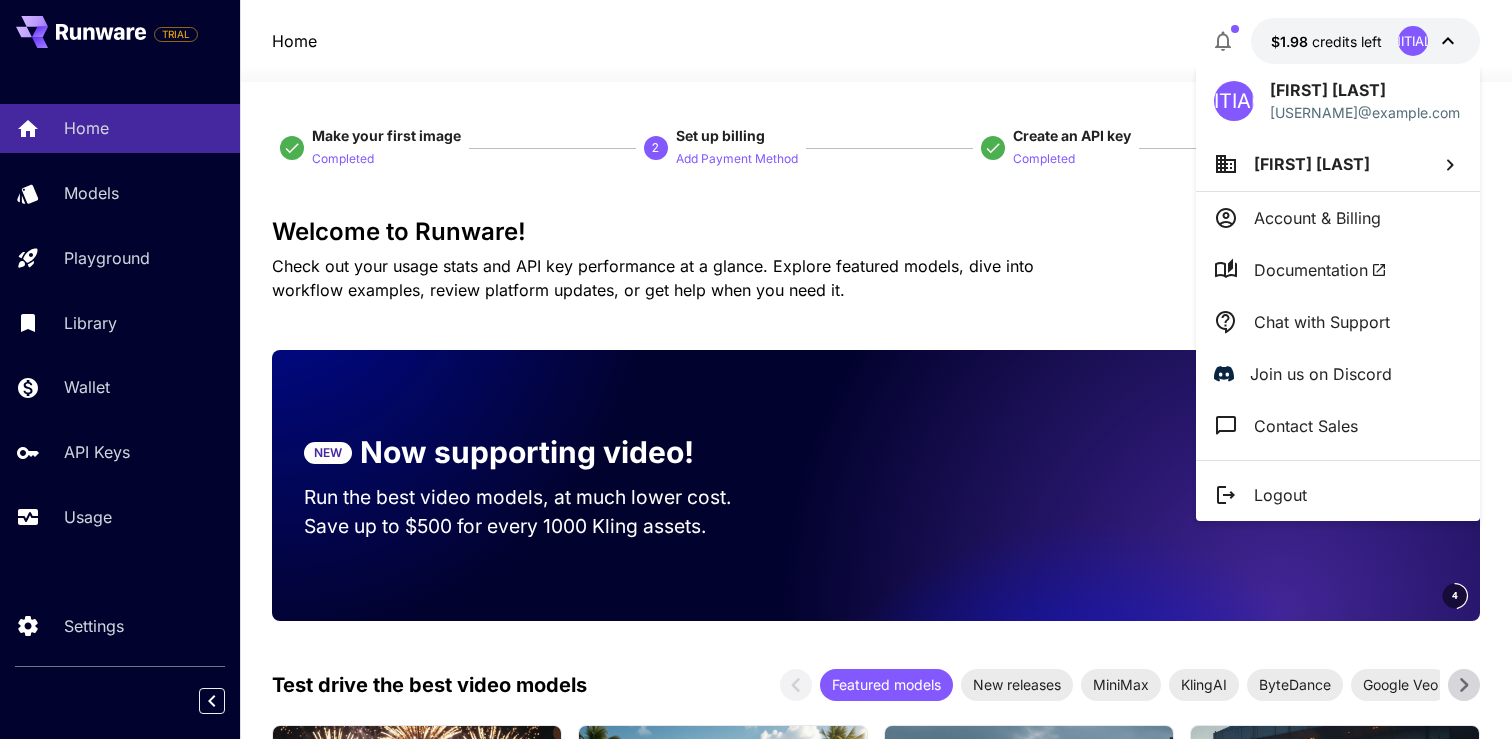 click on "Account & Billing" at bounding box center [1317, 218] 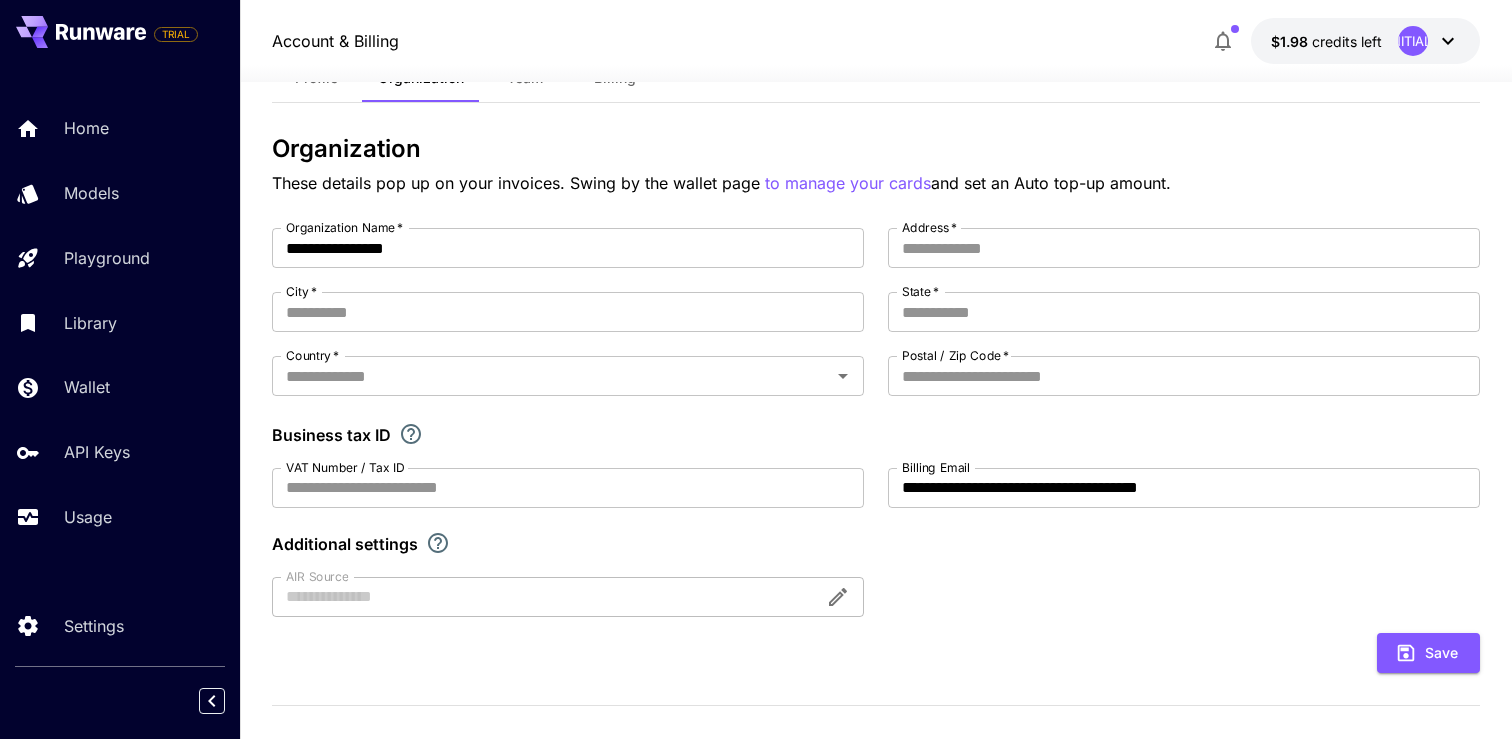 scroll, scrollTop: 0, scrollLeft: 0, axis: both 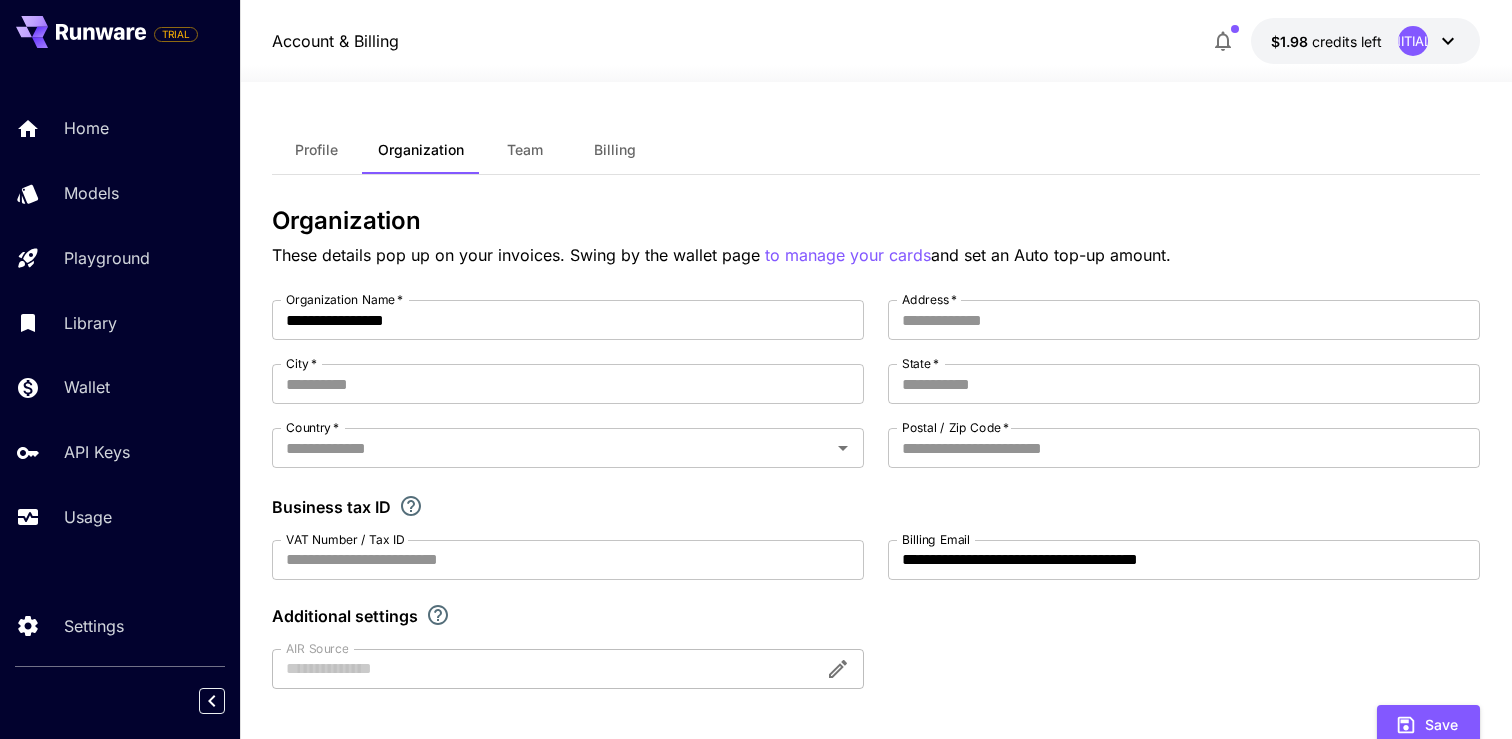click on "Billing" at bounding box center (615, 150) 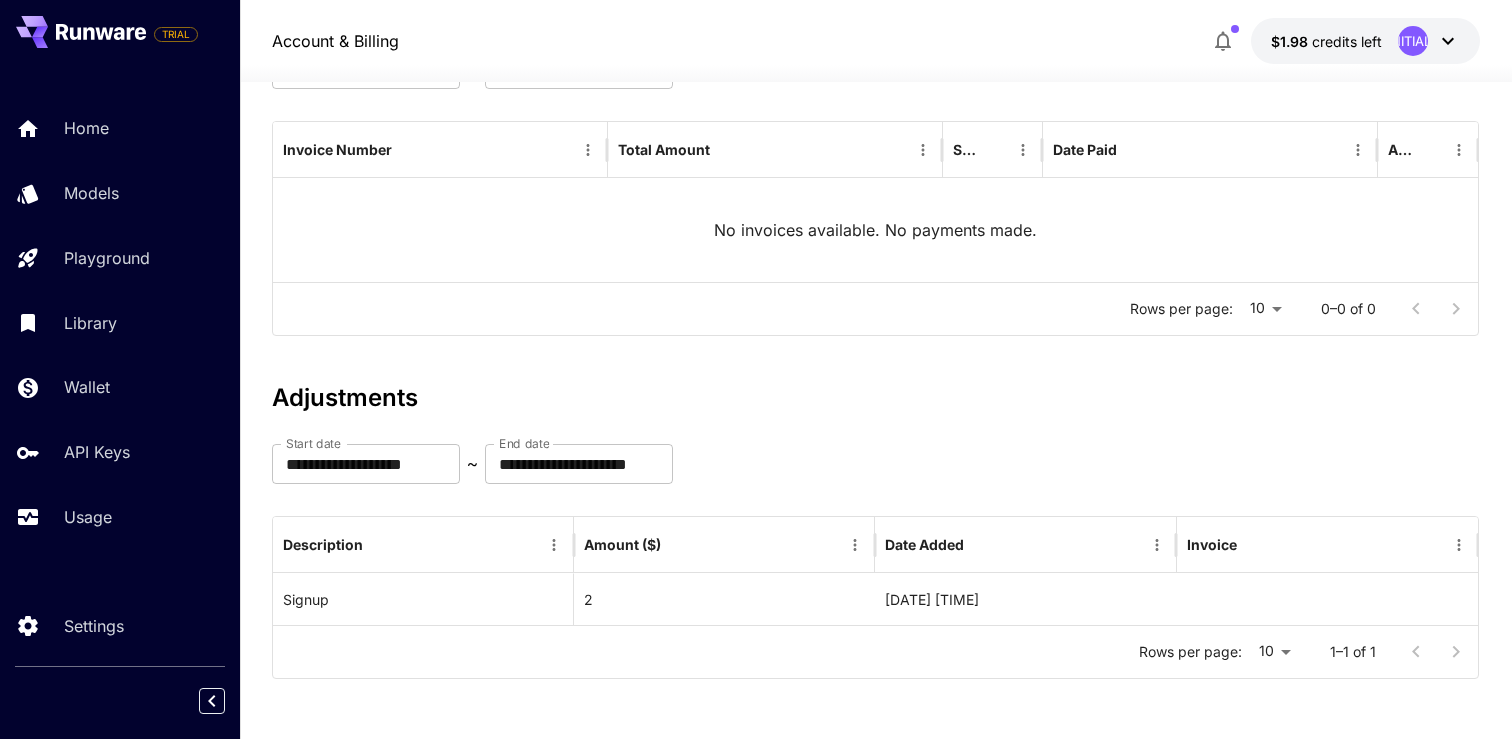scroll, scrollTop: 0, scrollLeft: 0, axis: both 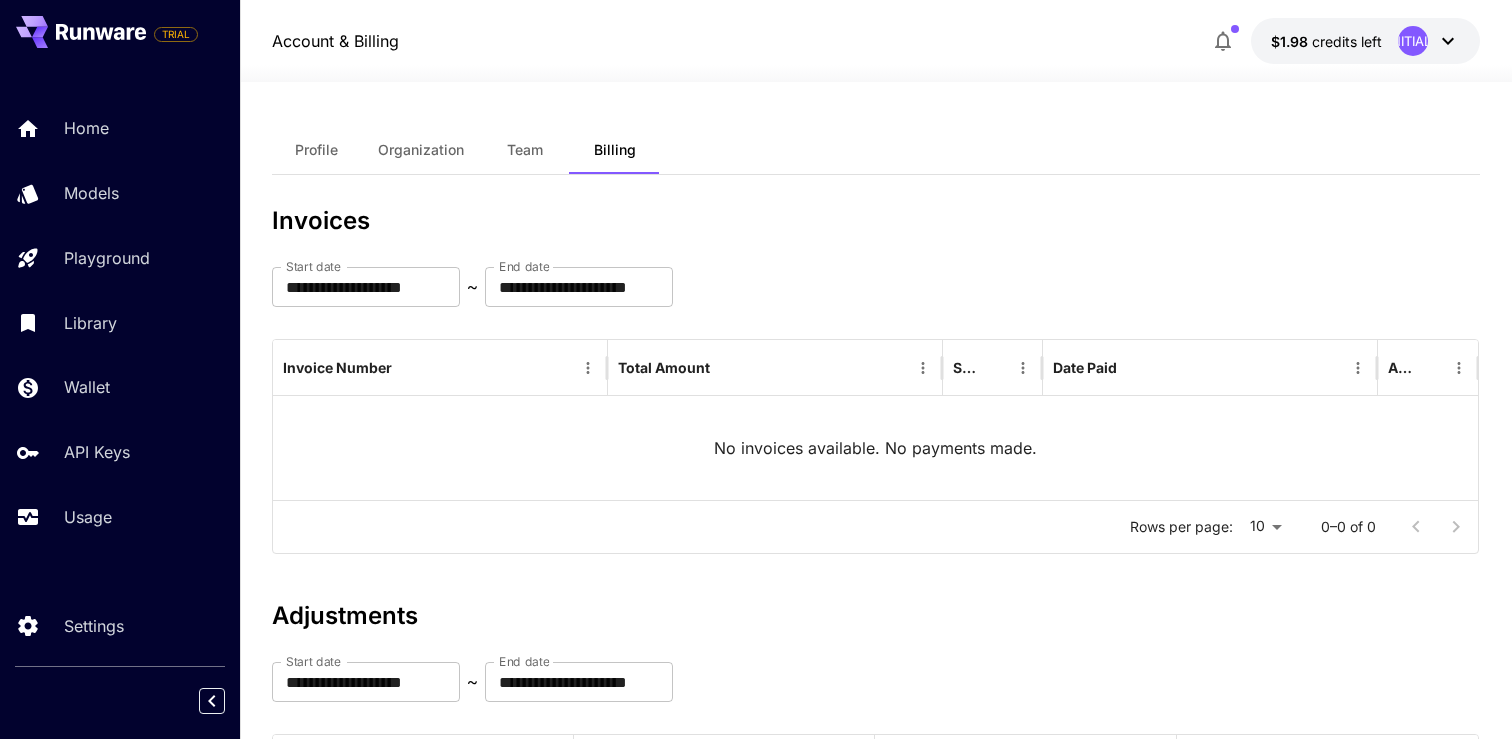 type 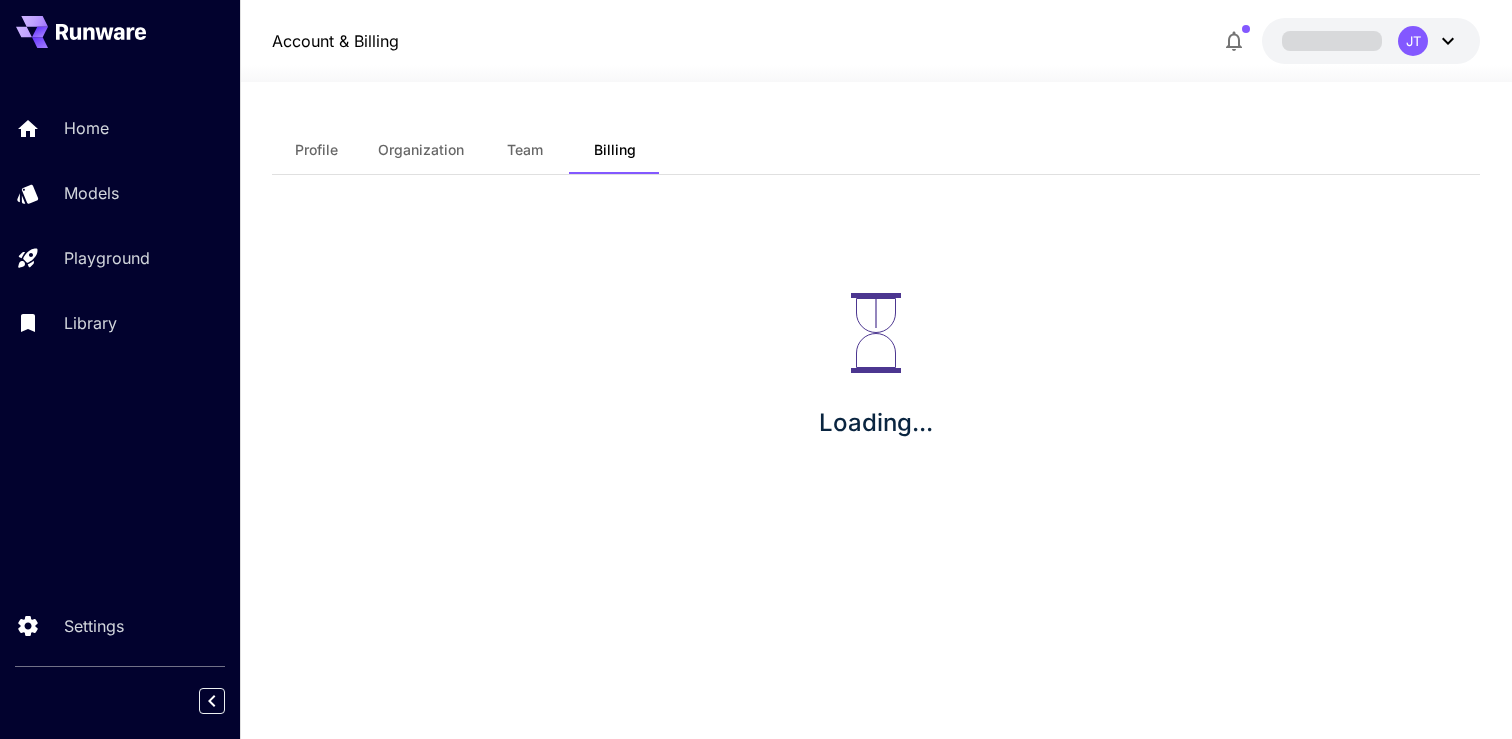 scroll, scrollTop: 0, scrollLeft: 0, axis: both 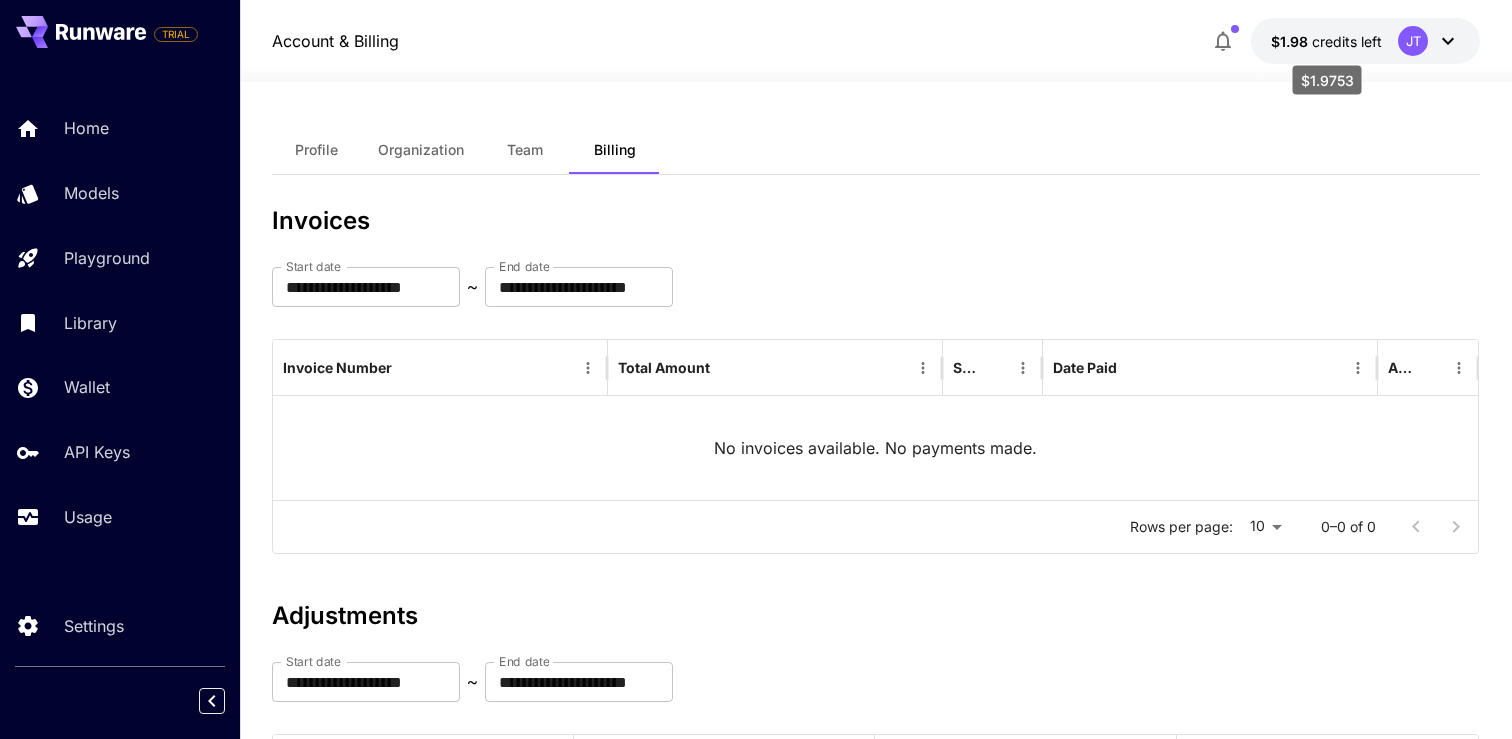 click on "credits left" at bounding box center (1347, 41) 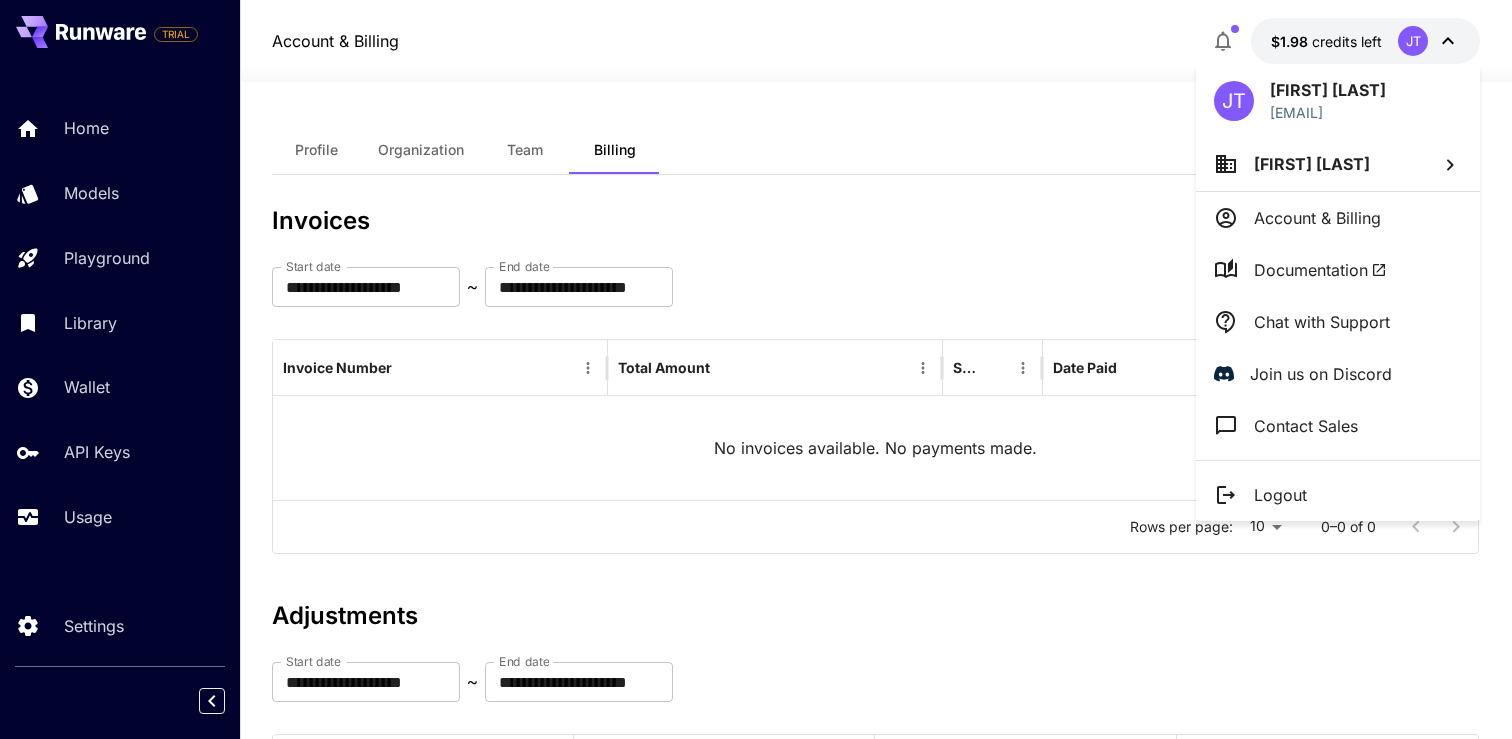 click on "Jascha Tabatabai" at bounding box center (1312, 164) 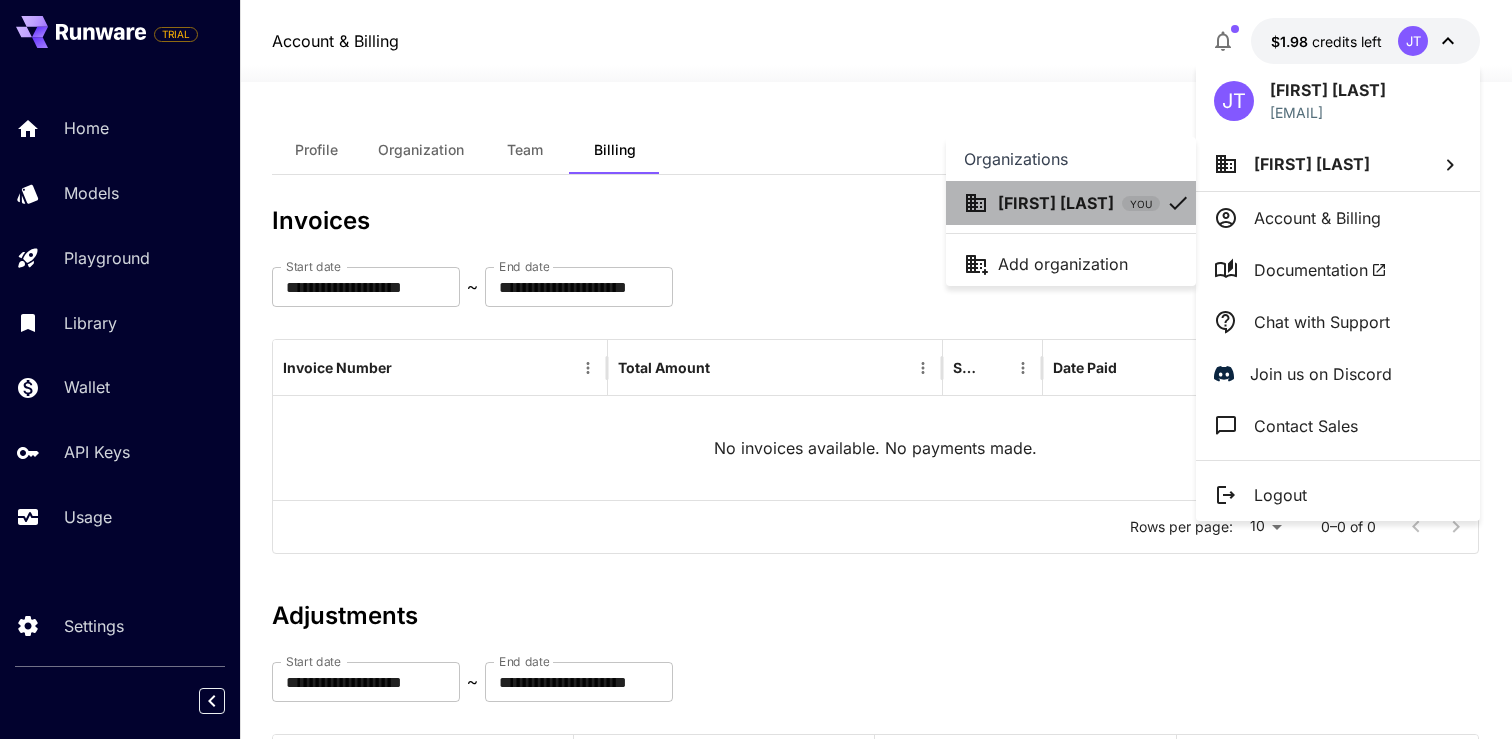 click on "Jascha Tabatab..." at bounding box center (1056, 203) 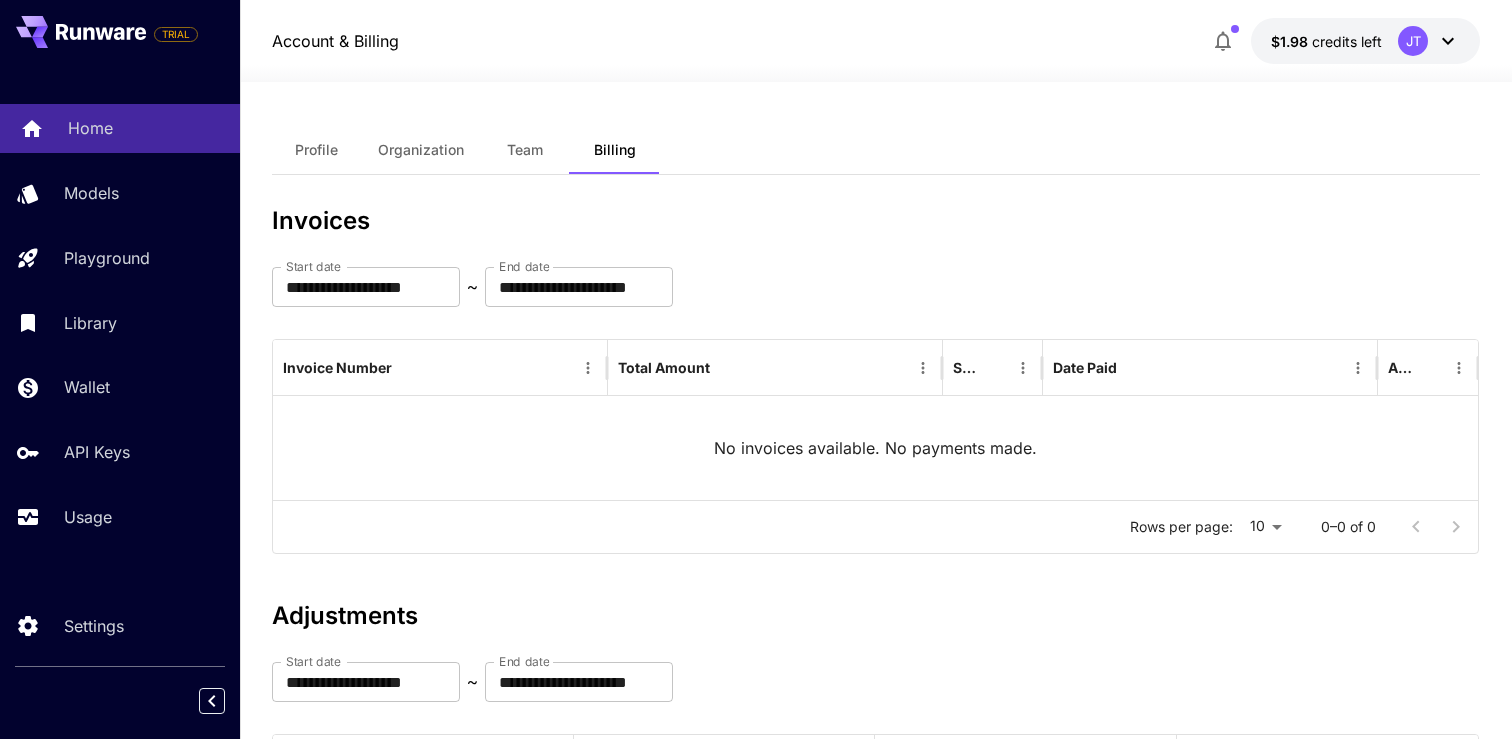 click on "Home" at bounding box center (146, 128) 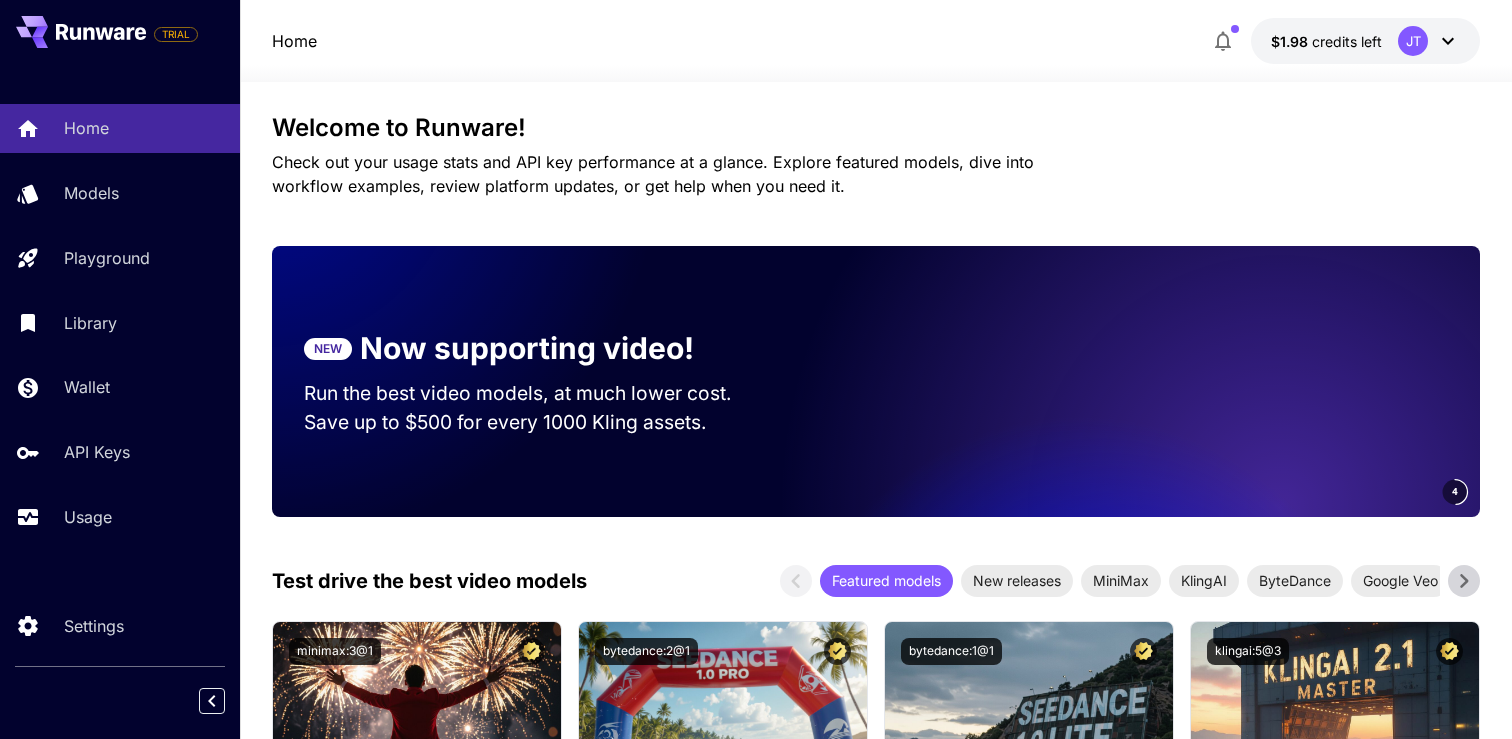 scroll, scrollTop: 0, scrollLeft: 0, axis: both 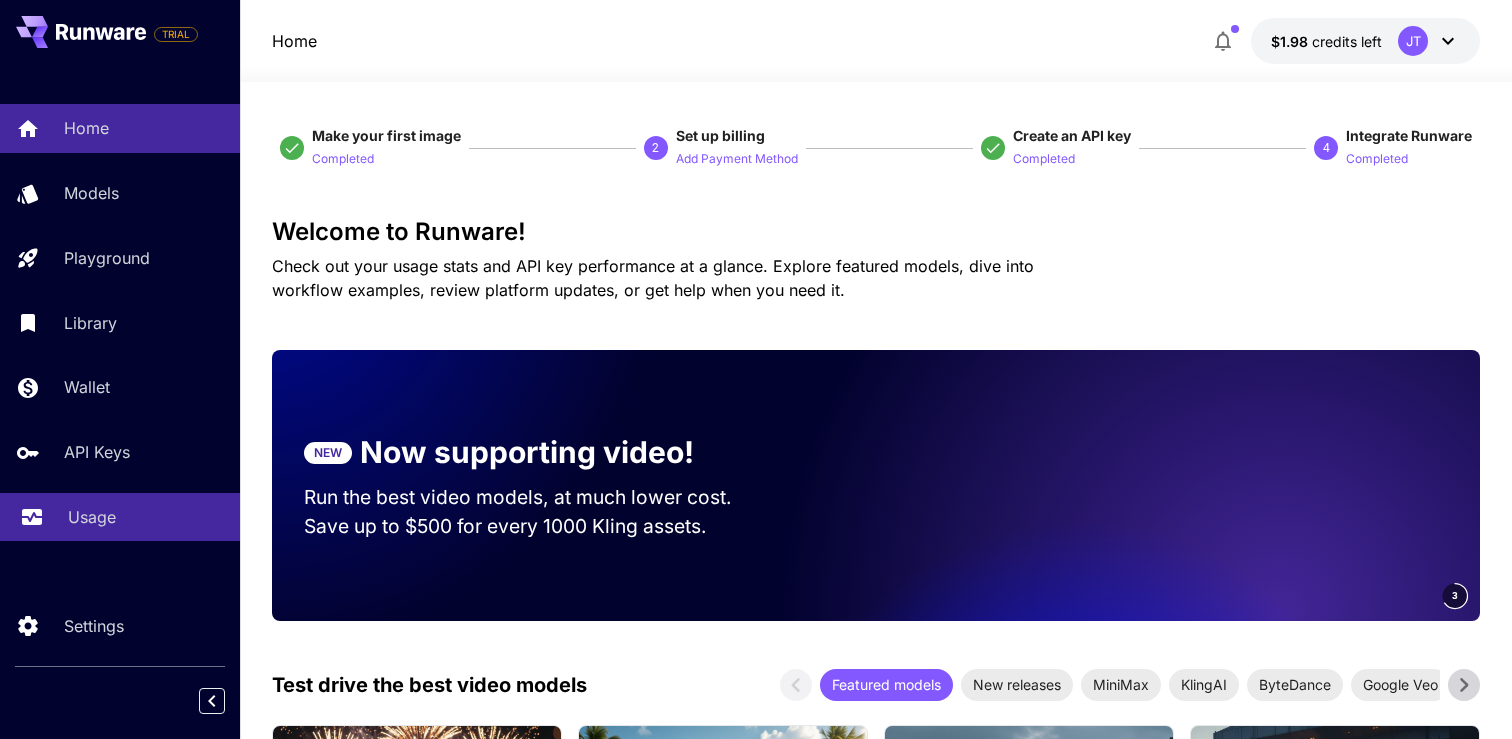 click on "Usage" at bounding box center (92, 517) 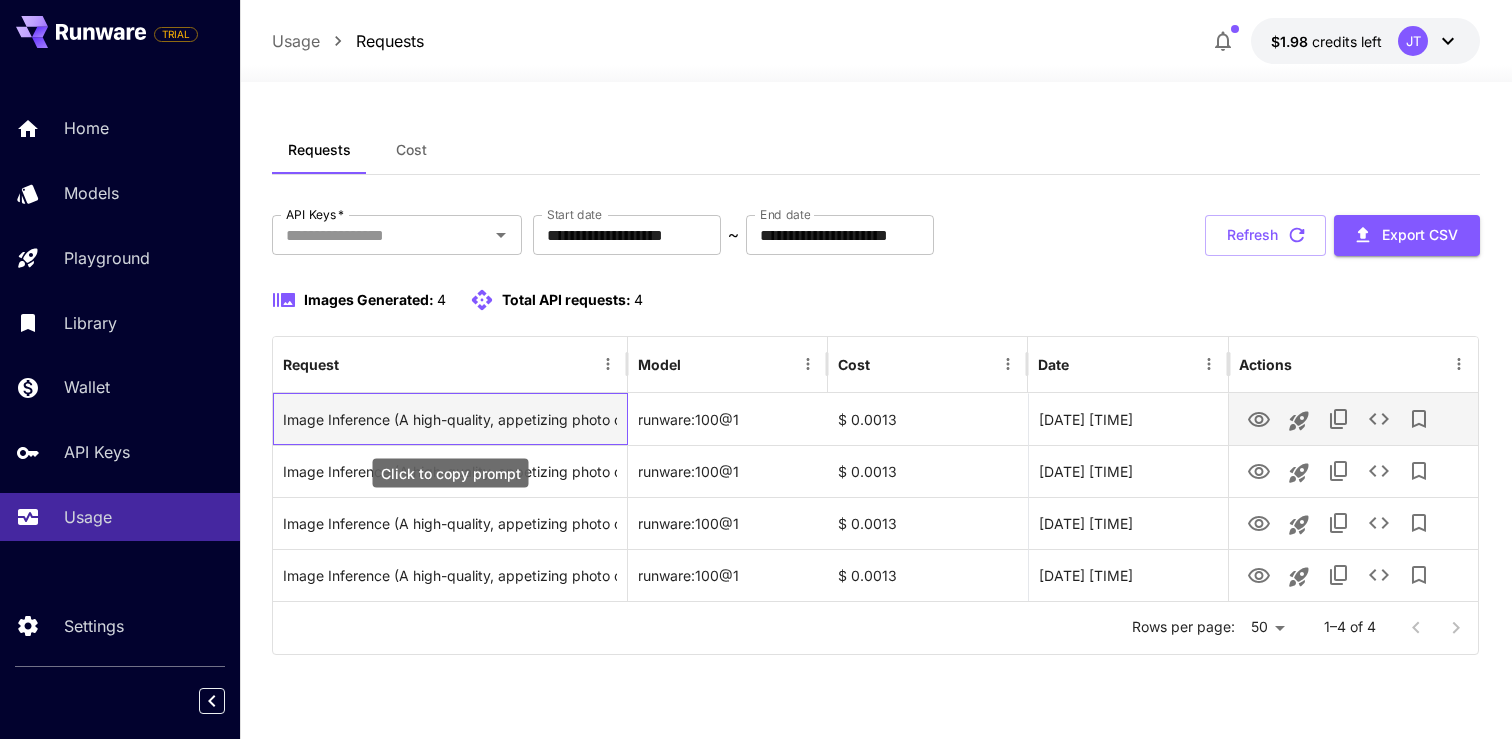 click on "Image Inference (A high-quality, appetizing photo of lentils, vegetable broth, onion food dish, professional food photography, well-lit, restaurant quality, detailed, realistic)" at bounding box center (450, 419) 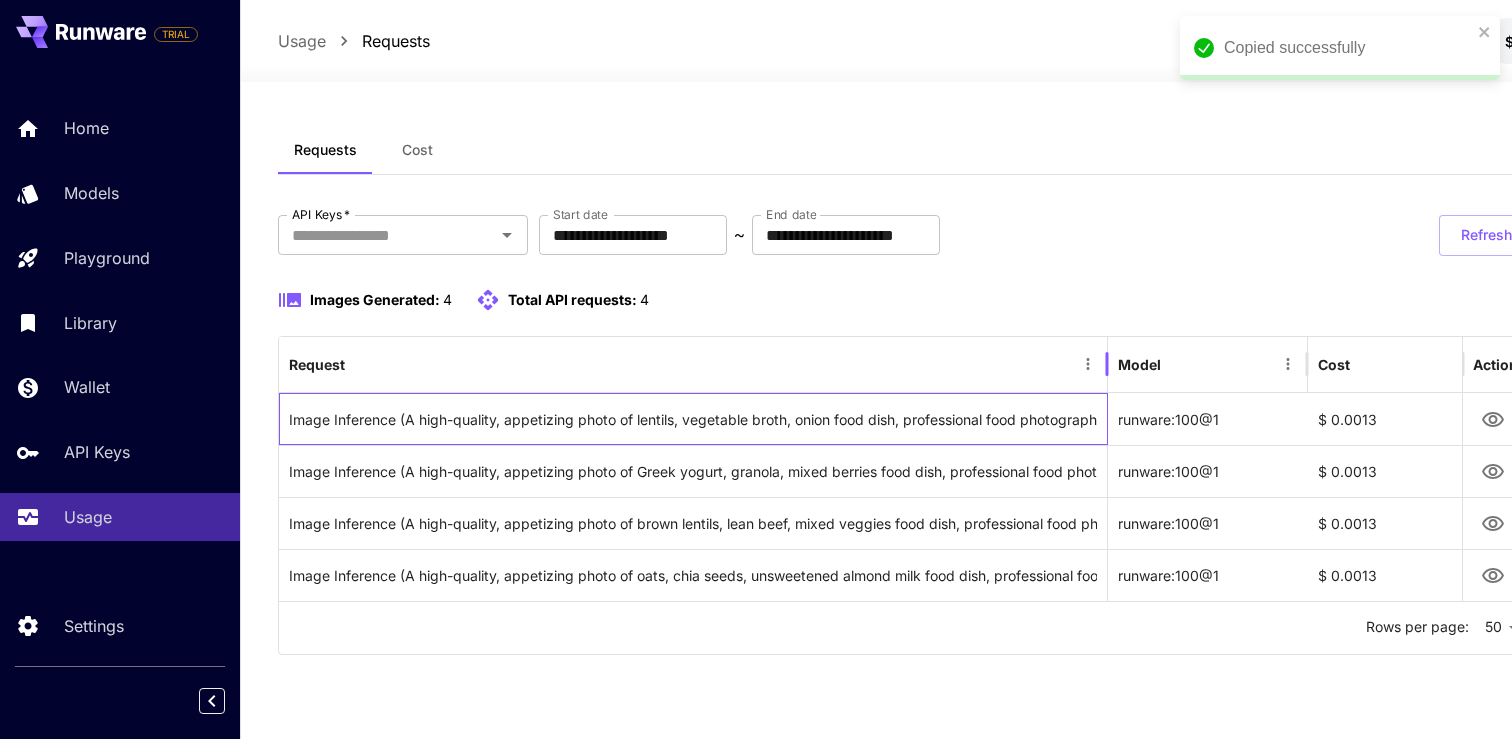 drag, startPoint x: 628, startPoint y: 349, endPoint x: 1108, endPoint y: 295, distance: 483.02795 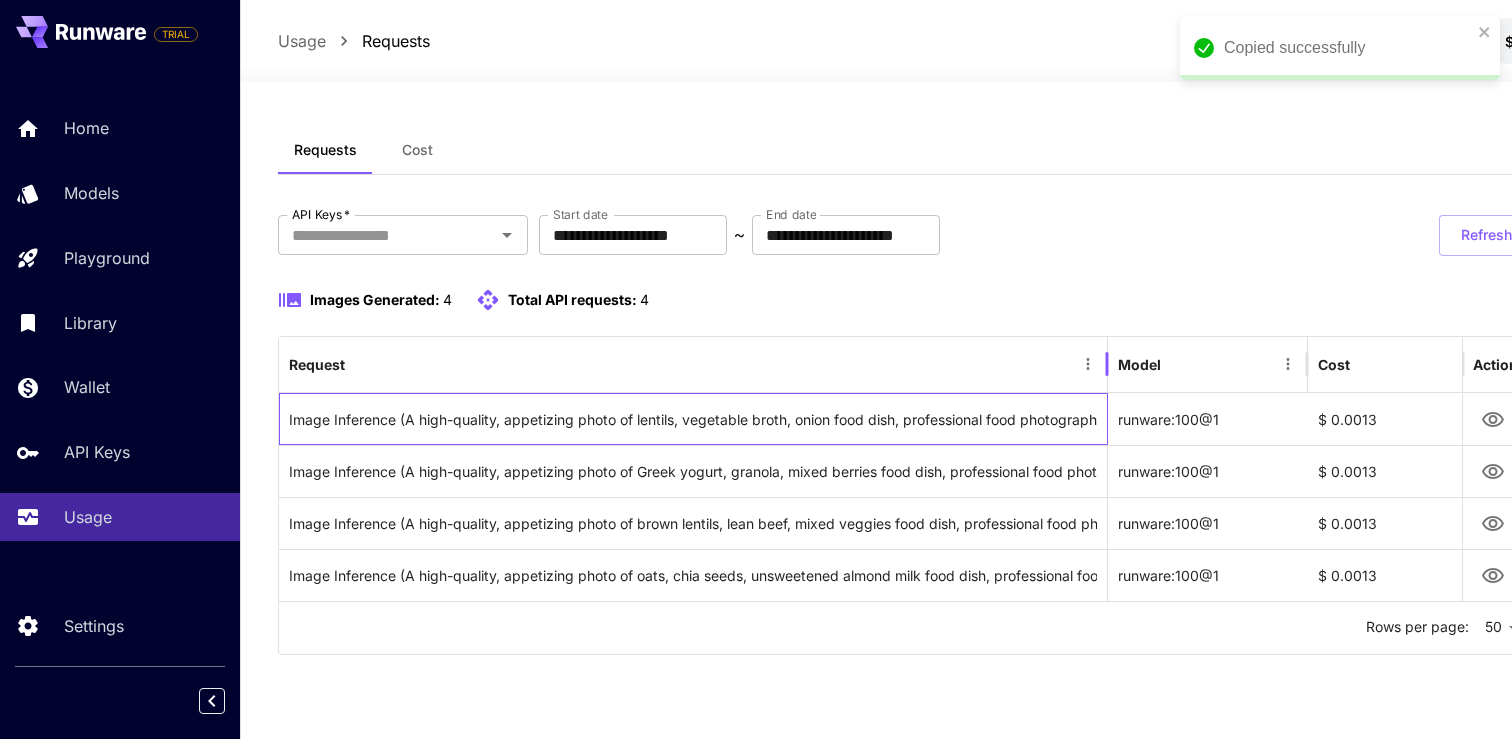 click on "Images Generated: 4 Total API requests: 4 Request Model Cost Date Actions Image Inference (A high-quality, appetizing photo of lentils, vegetable broth, onion food dish, professional food photography, well-lit, restaurant quality, detailed, realistic) runware:100@1 $ 0.0013 06 Aug, 2025 17:17 Image Inference (A high-quality, appetizing photo of Greek yogurt, granola, mixed berries food dish, professional food photography, well-lit, restaurant quality, detailed, realistic) runware:100@1 $ 0.0013 06 Aug, 2025 15:53 Image Inference (A high-quality, appetizing photo of brown lentils, lean beef, mixed veggies food dish, professional food photography, well-lit, restaurant quality, detailed, realistic) runware:100@1 $ 0.0013 06 Aug, 2025 15:53 Image Inference (A high-quality, appetizing photo of oats, chia seeds, unsweetened almond milk food dish, professional food photography, well-lit, restaurant quality, detailed, realistic) runware:100@1 $ 0.0013 06 Aug, 2025 15:53 Rows per page: 50 ** 1–4 of 4" at bounding box center [996, 471] 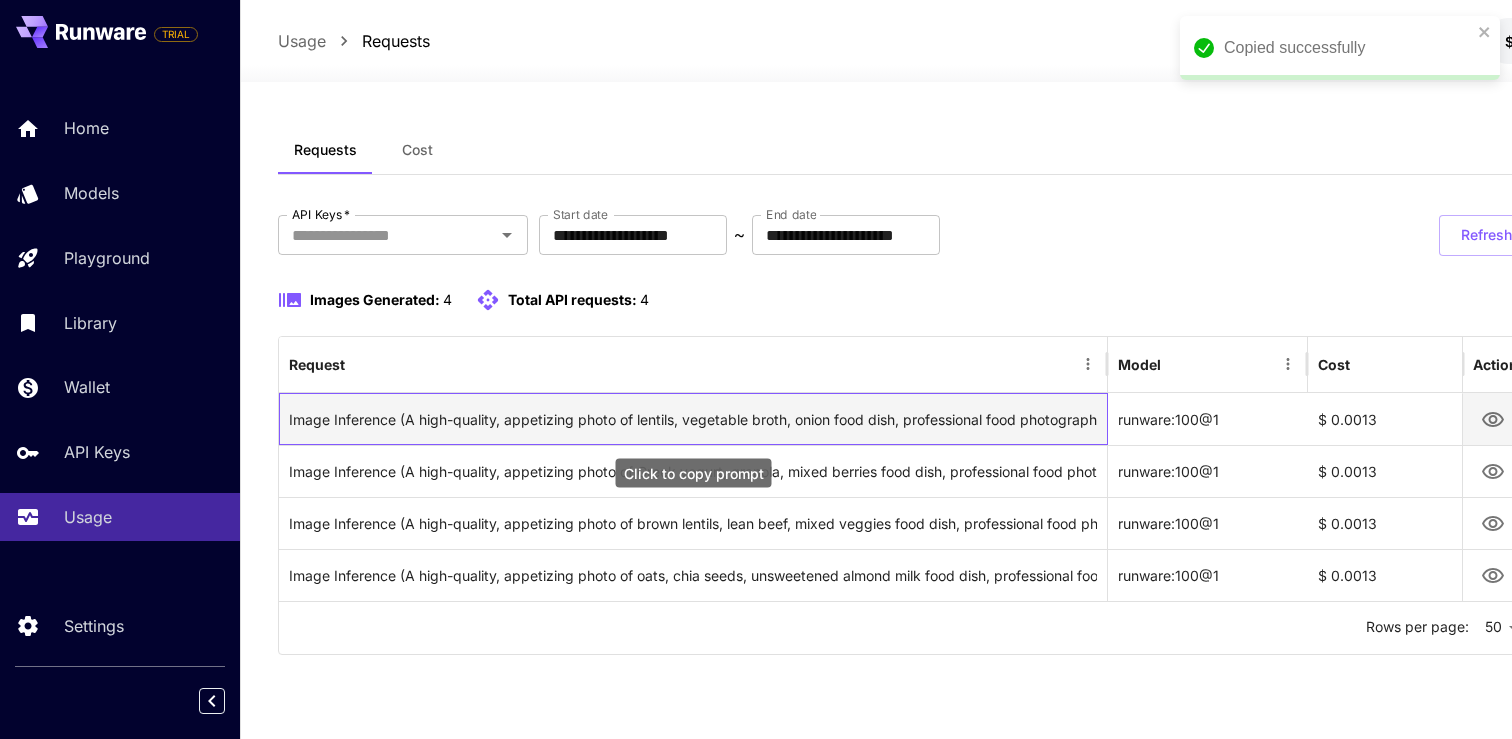 scroll, scrollTop: 0, scrollLeft: 58, axis: horizontal 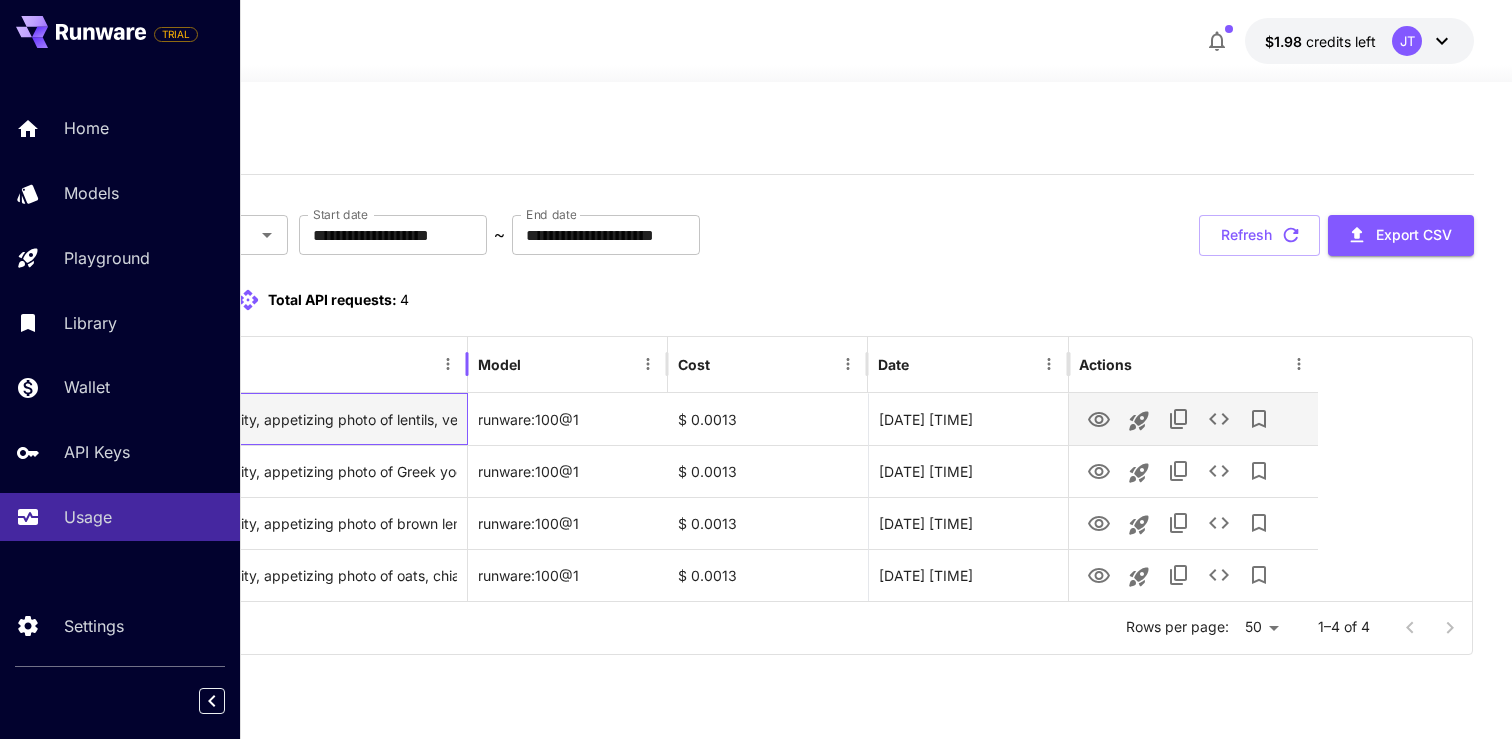 drag, startPoint x: 869, startPoint y: 354, endPoint x: 468, endPoint y: 393, distance: 402.89206 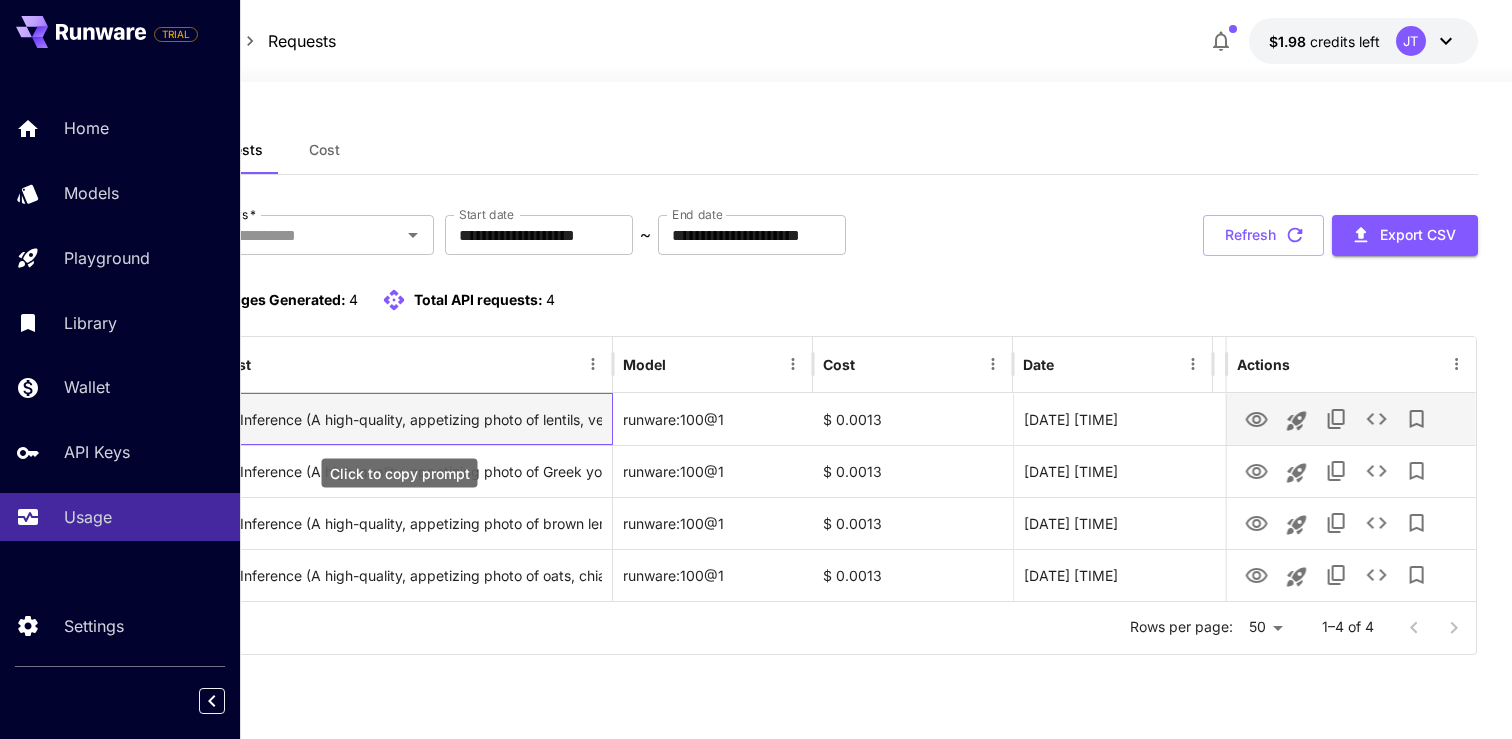 scroll, scrollTop: 0, scrollLeft: 8, axis: horizontal 